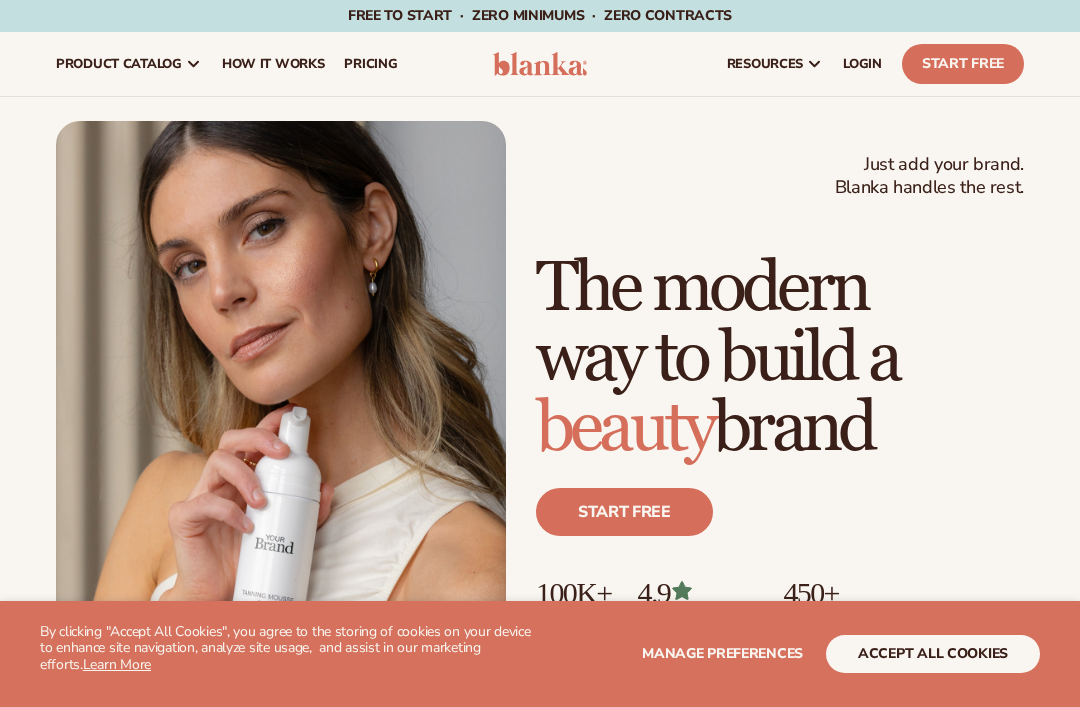 scroll, scrollTop: 0, scrollLeft: 0, axis: both 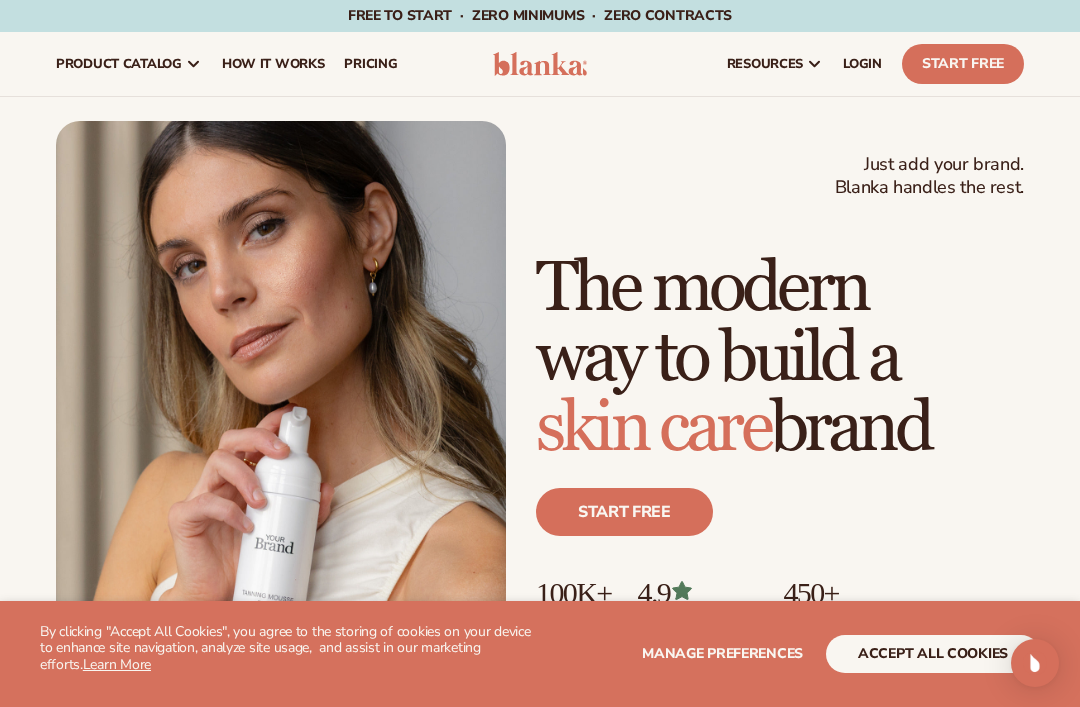 click on "Manage preferences" at bounding box center (722, 654) 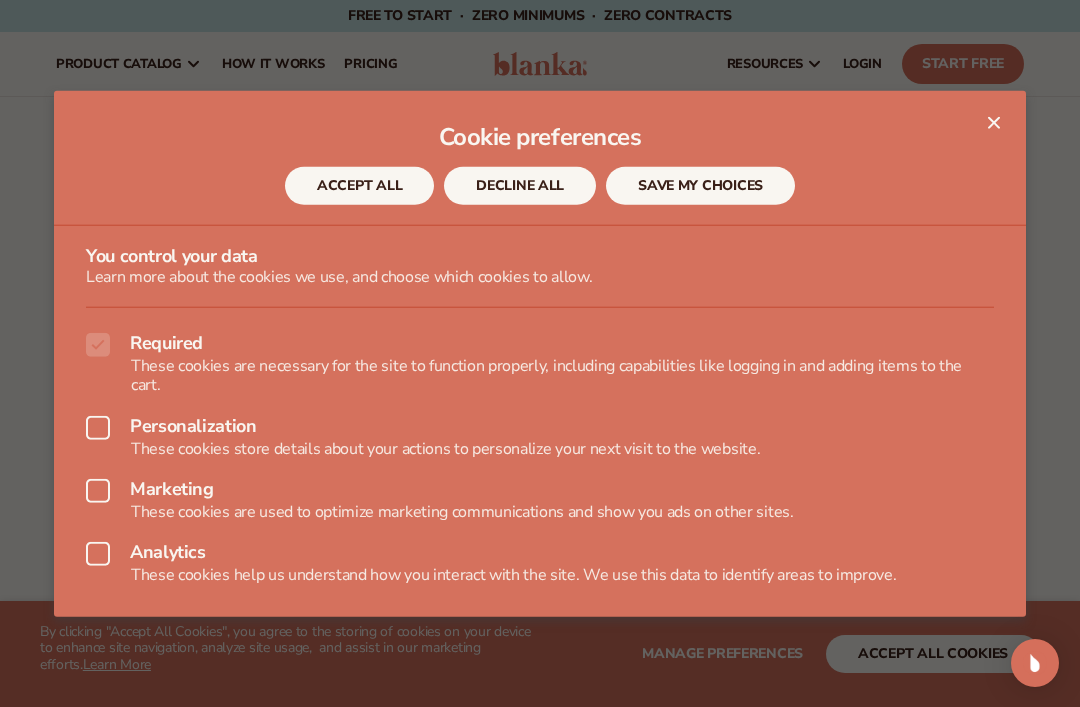 click on "SAVE MY CHOICES" at bounding box center (700, 186) 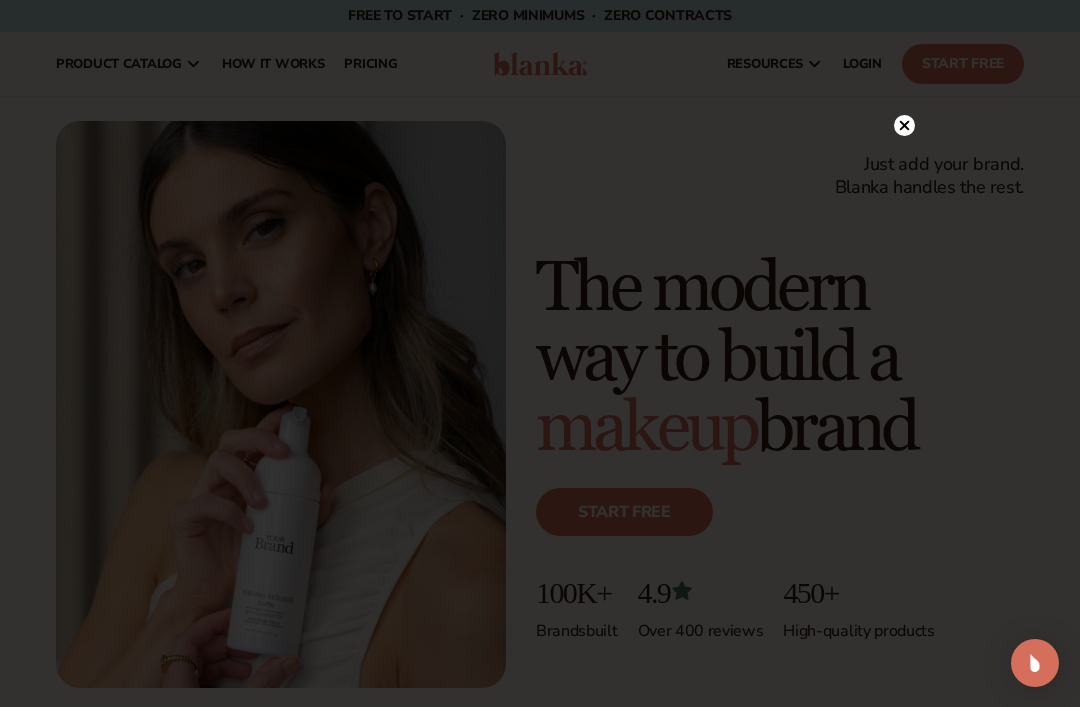 click 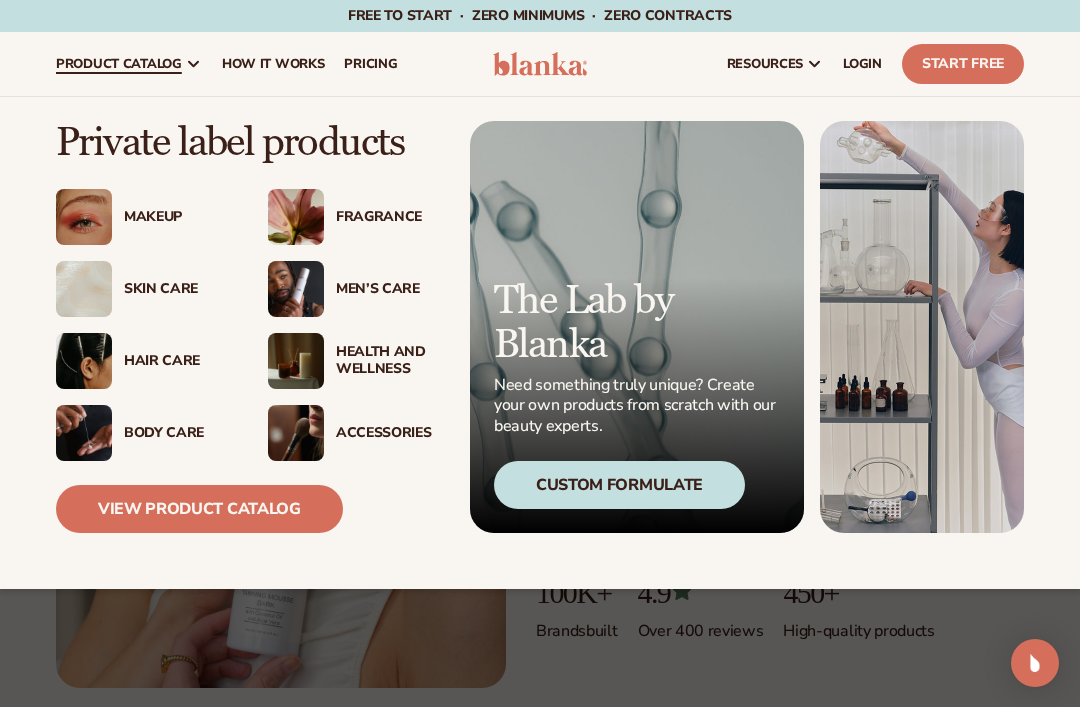 click on "Skin Care" at bounding box center [176, 289] 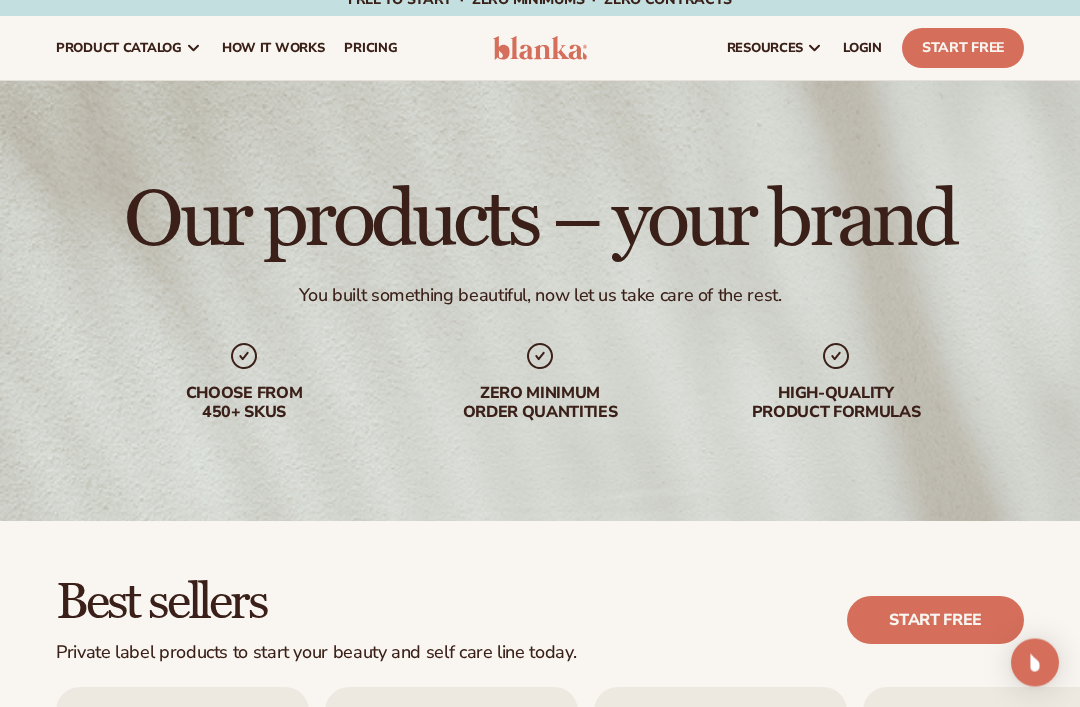 scroll, scrollTop: 0, scrollLeft: 0, axis: both 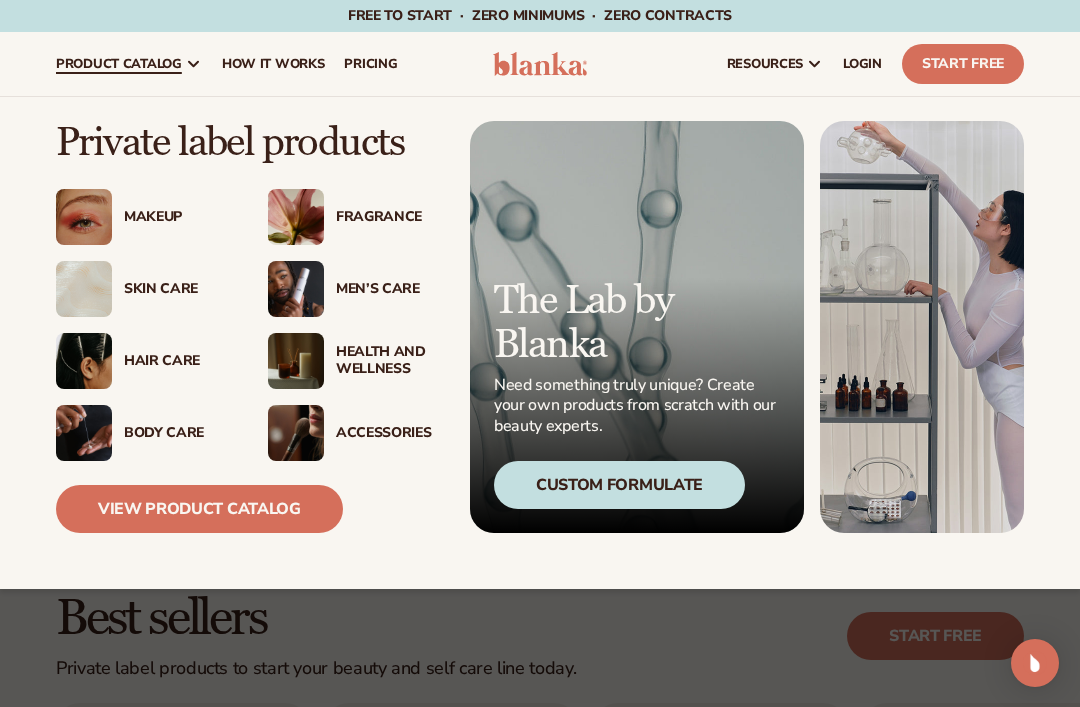 click on "Hair Care" at bounding box center (176, 361) 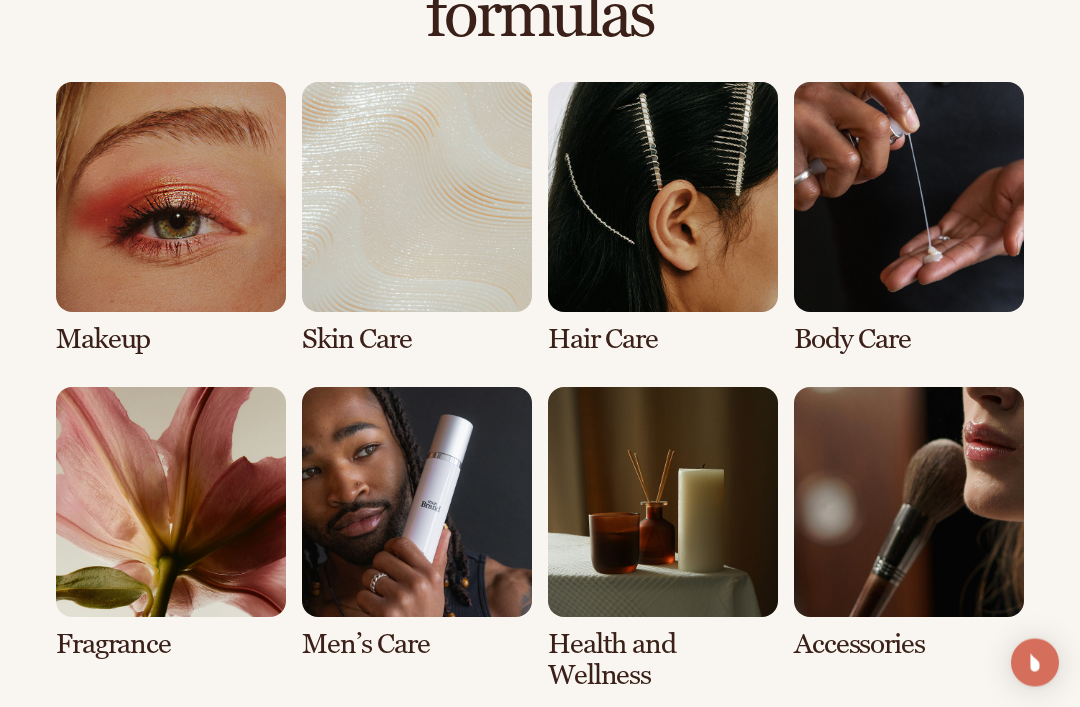scroll, scrollTop: 1479, scrollLeft: 0, axis: vertical 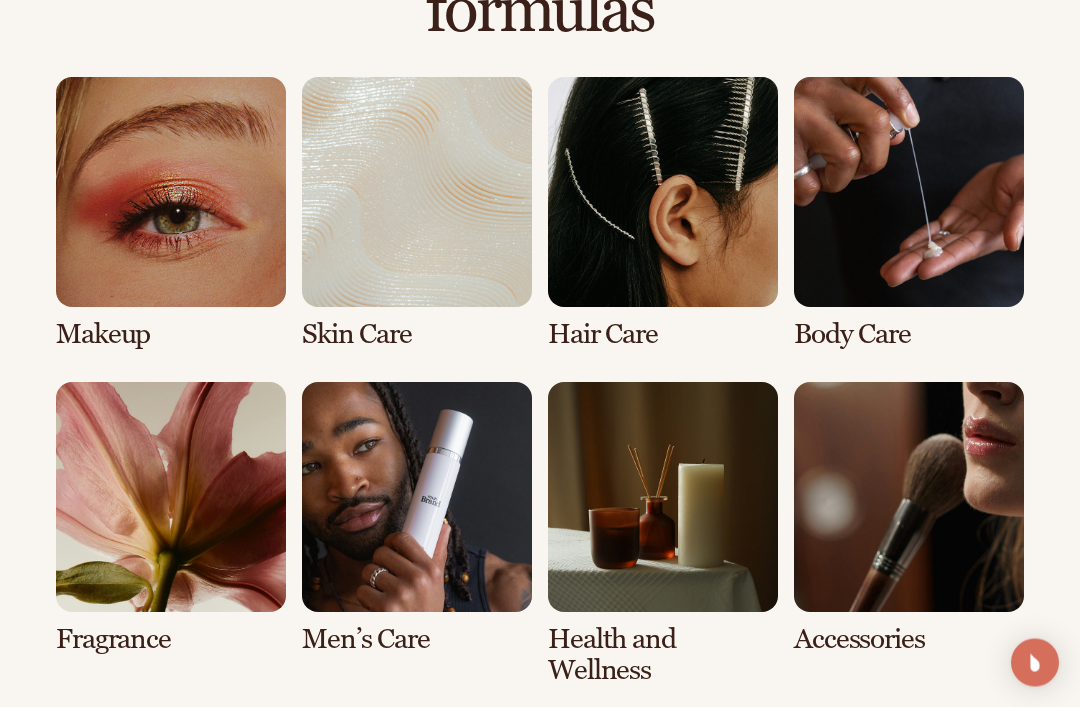 click at bounding box center (663, 214) 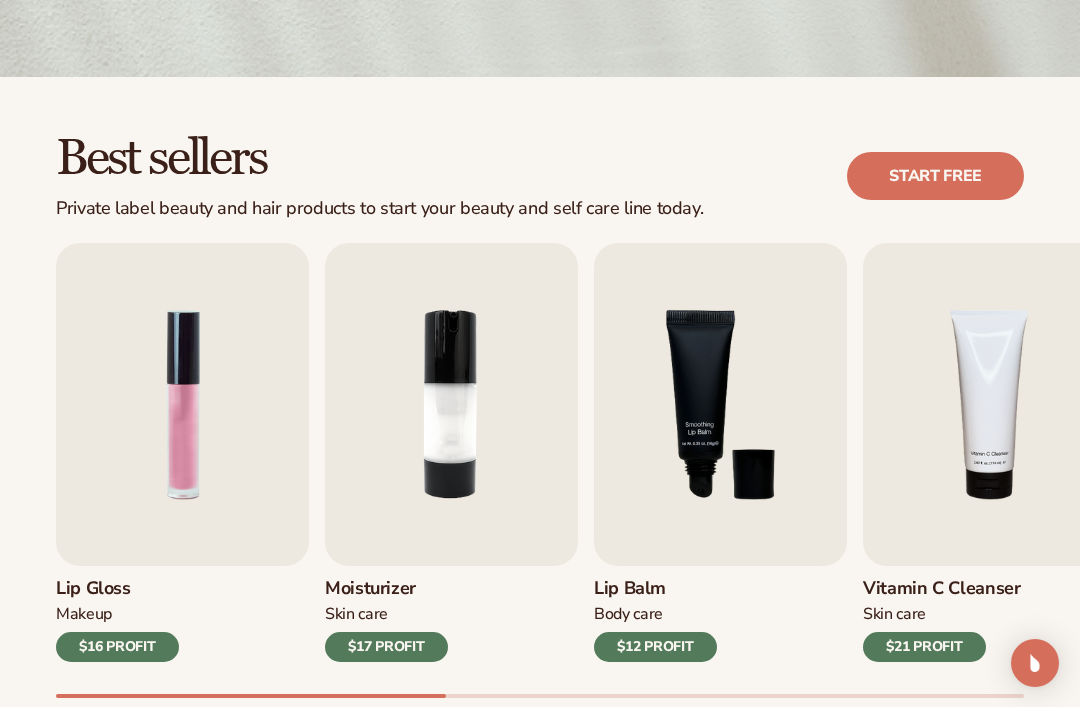scroll, scrollTop: 465, scrollLeft: 0, axis: vertical 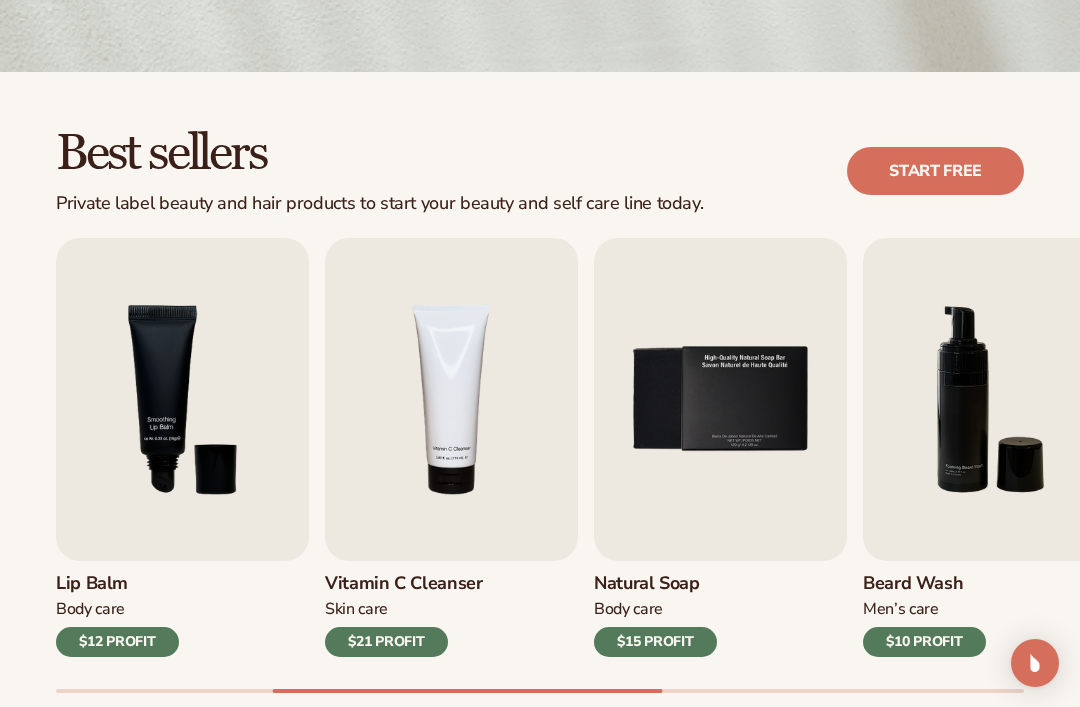 click at bounding box center (720, 399) 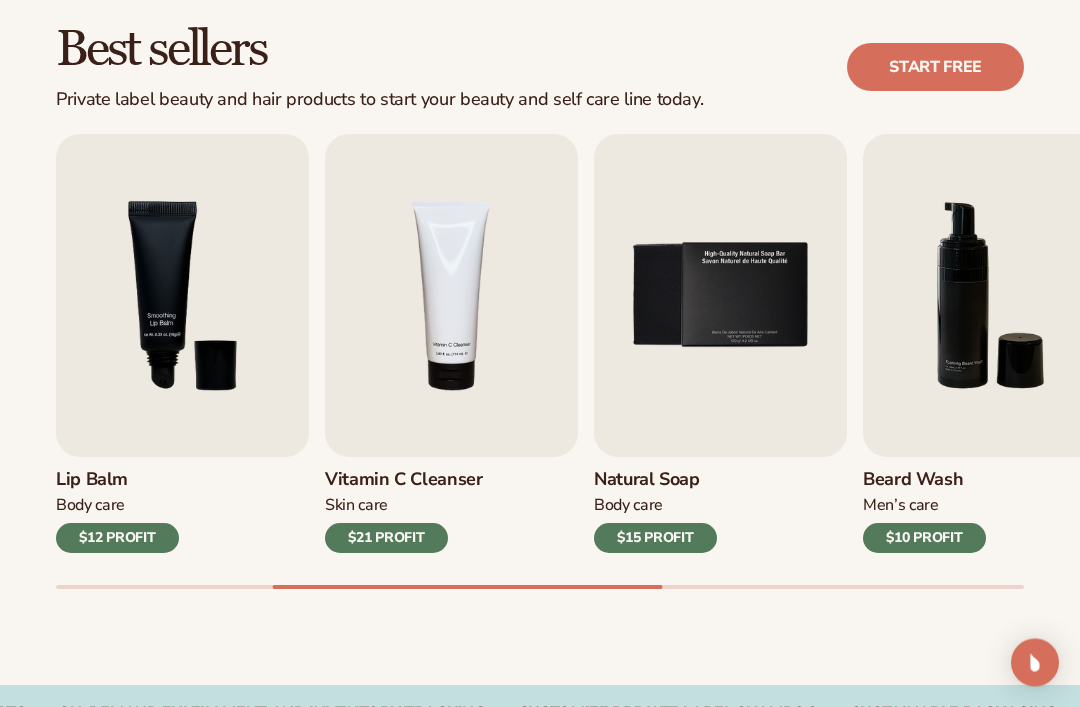 scroll, scrollTop: 569, scrollLeft: 0, axis: vertical 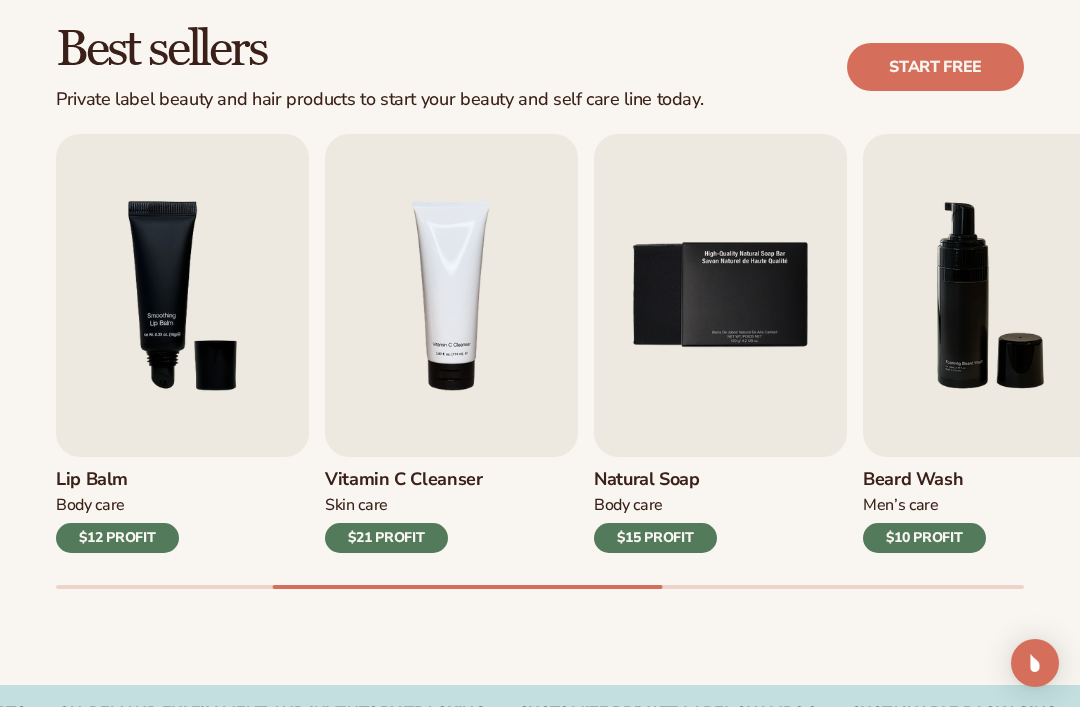 click on "Natural Soap
Body Care
$15 PROFIT" at bounding box center [720, 505] 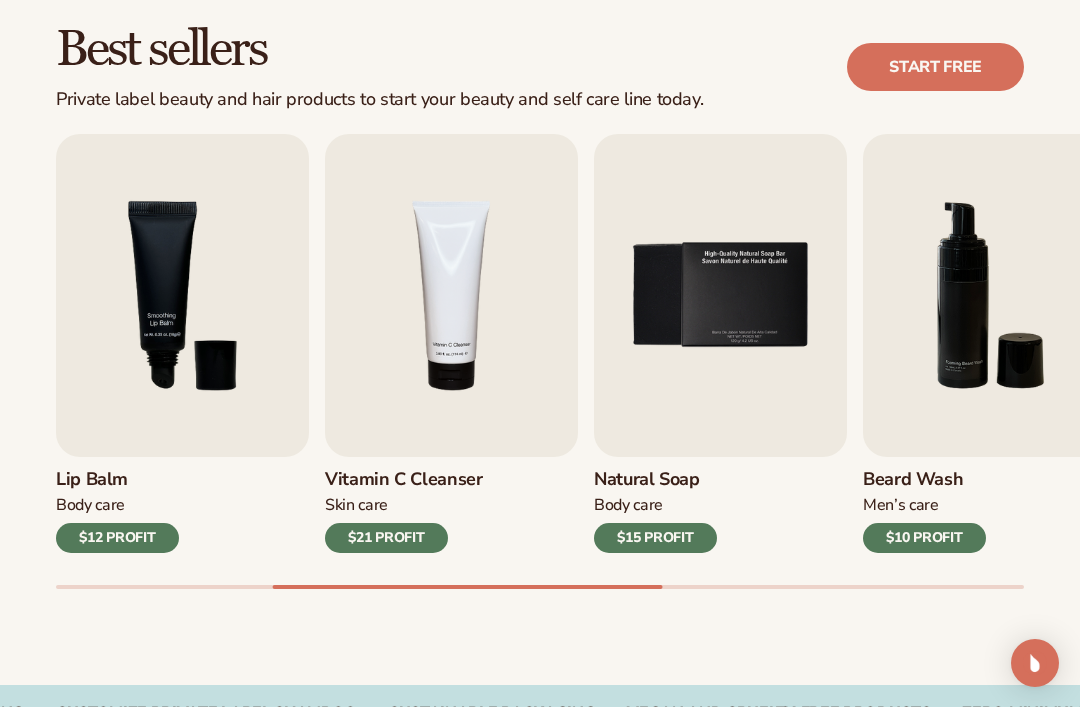 click on "$15 PROFIT" at bounding box center (655, 538) 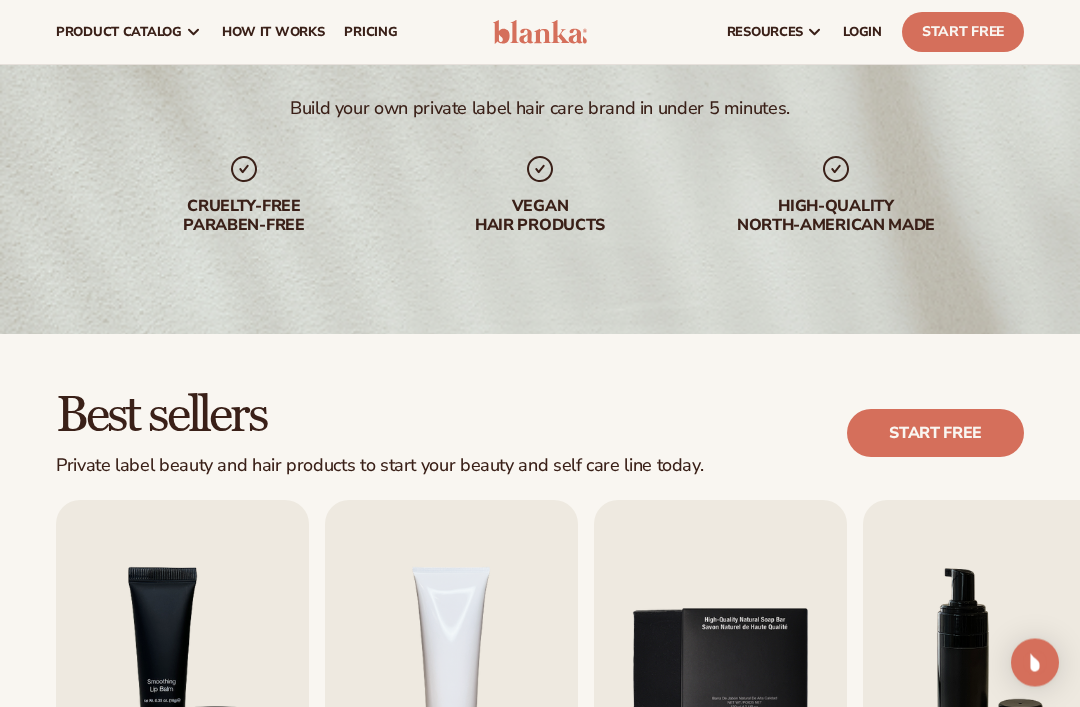 scroll, scrollTop: 0, scrollLeft: 0, axis: both 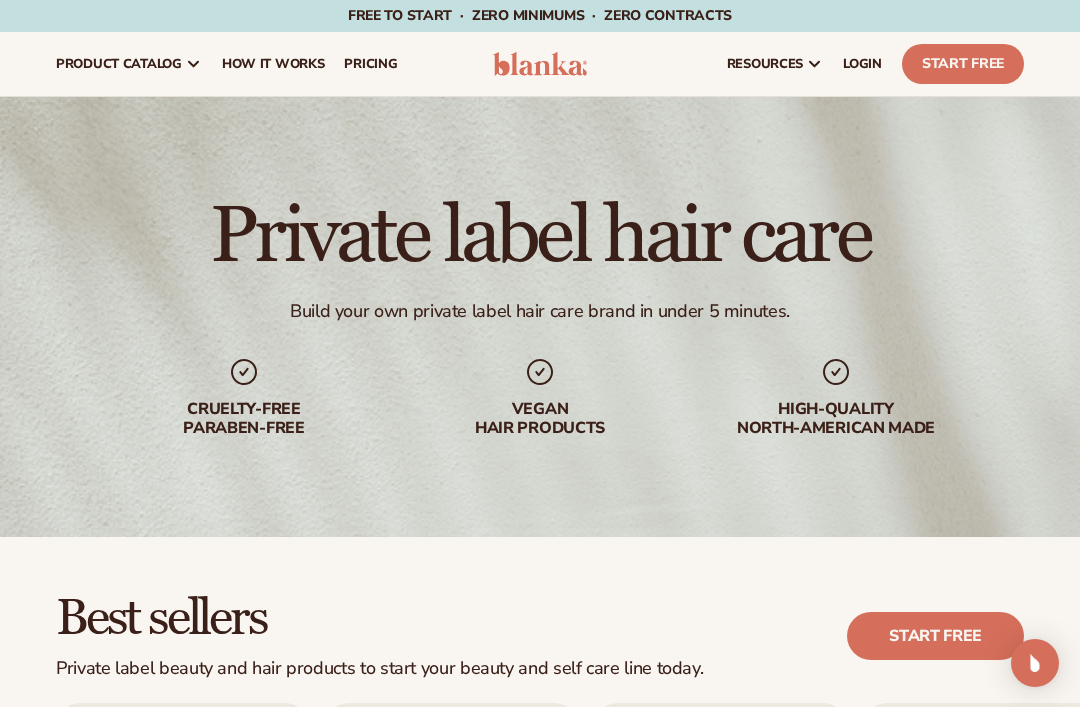 click on "Start free" at bounding box center [935, 636] 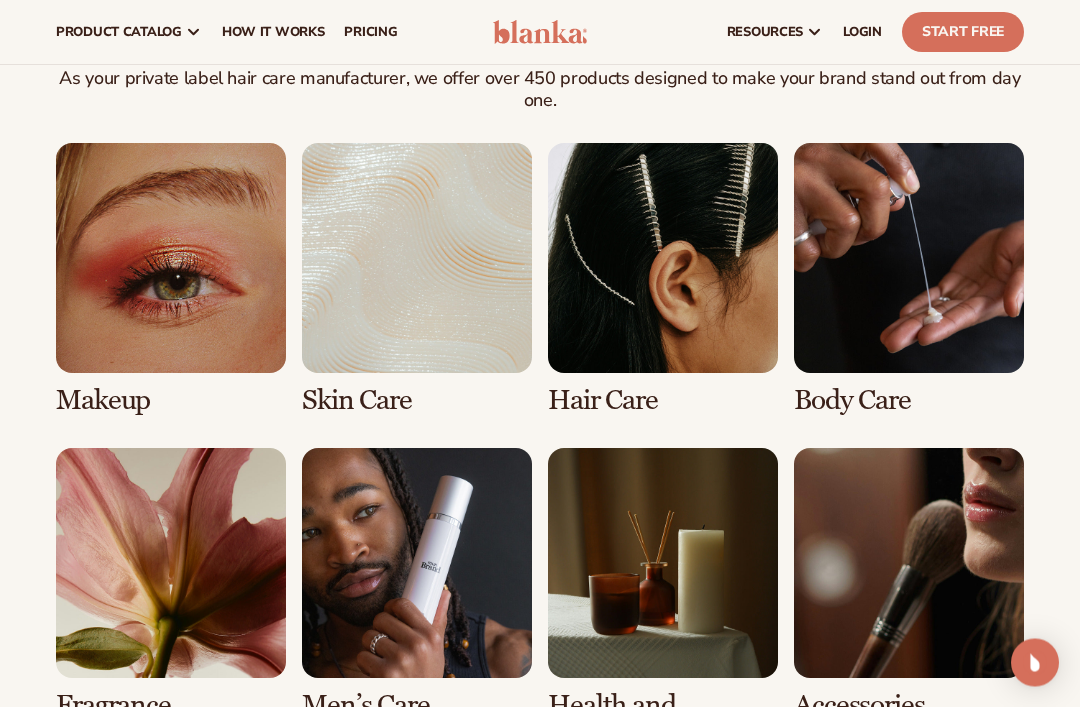 scroll, scrollTop: 1465, scrollLeft: 0, axis: vertical 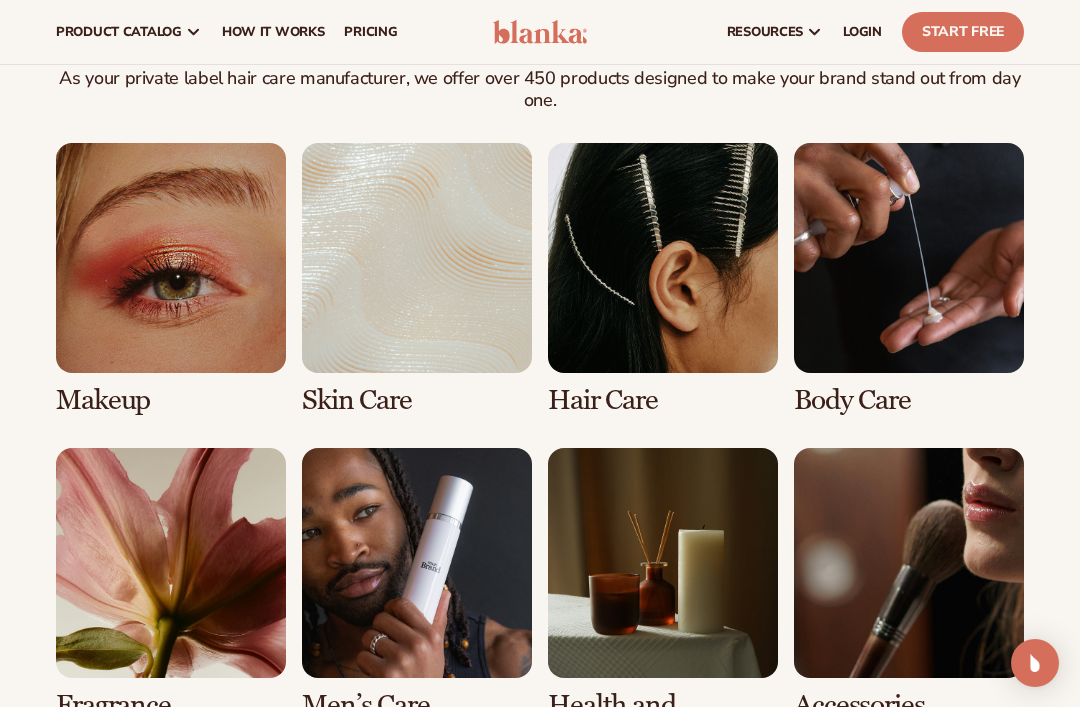 click at bounding box center [417, 279] 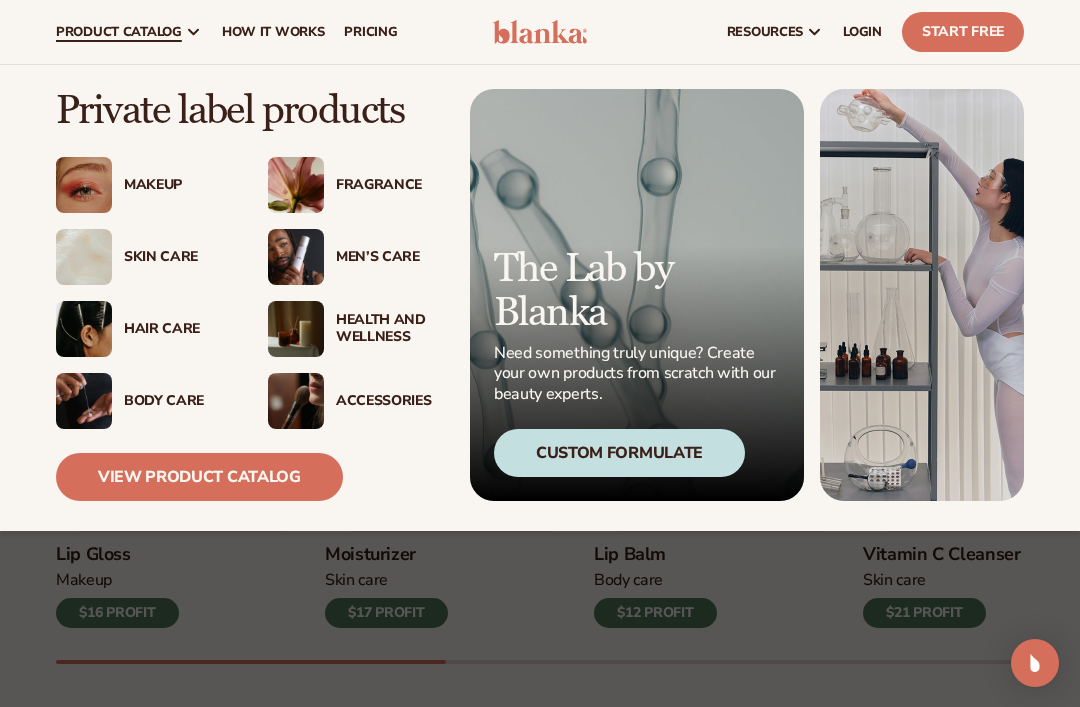 scroll, scrollTop: 493, scrollLeft: 0, axis: vertical 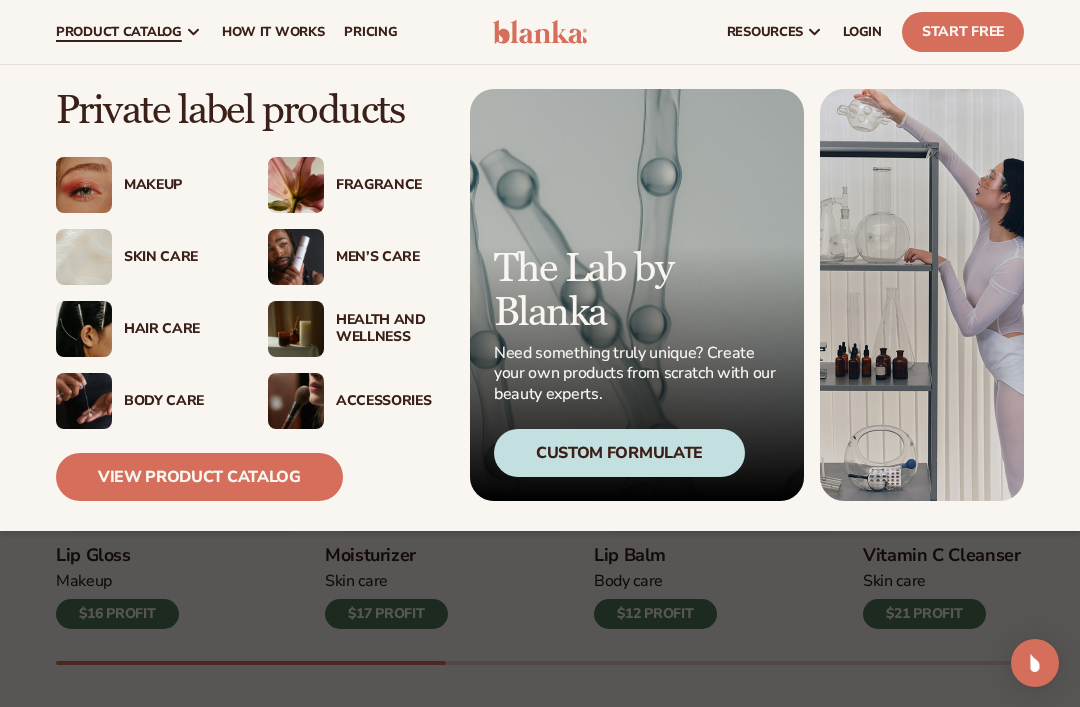 click on "Accessories" at bounding box center (388, 401) 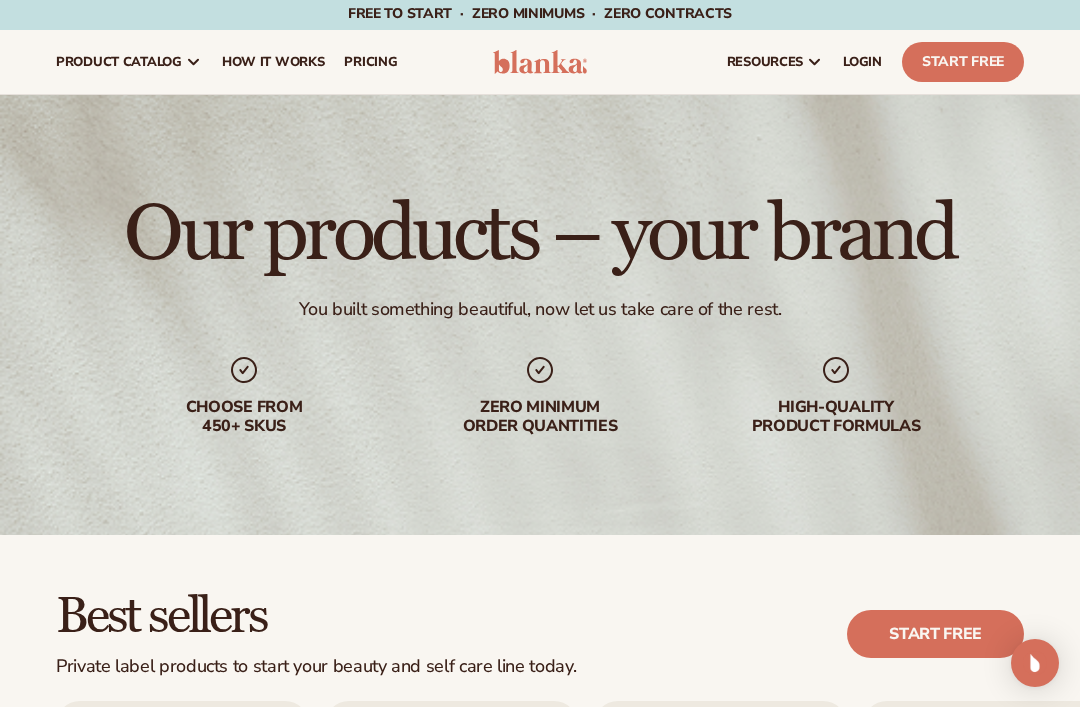 scroll, scrollTop: 0, scrollLeft: 0, axis: both 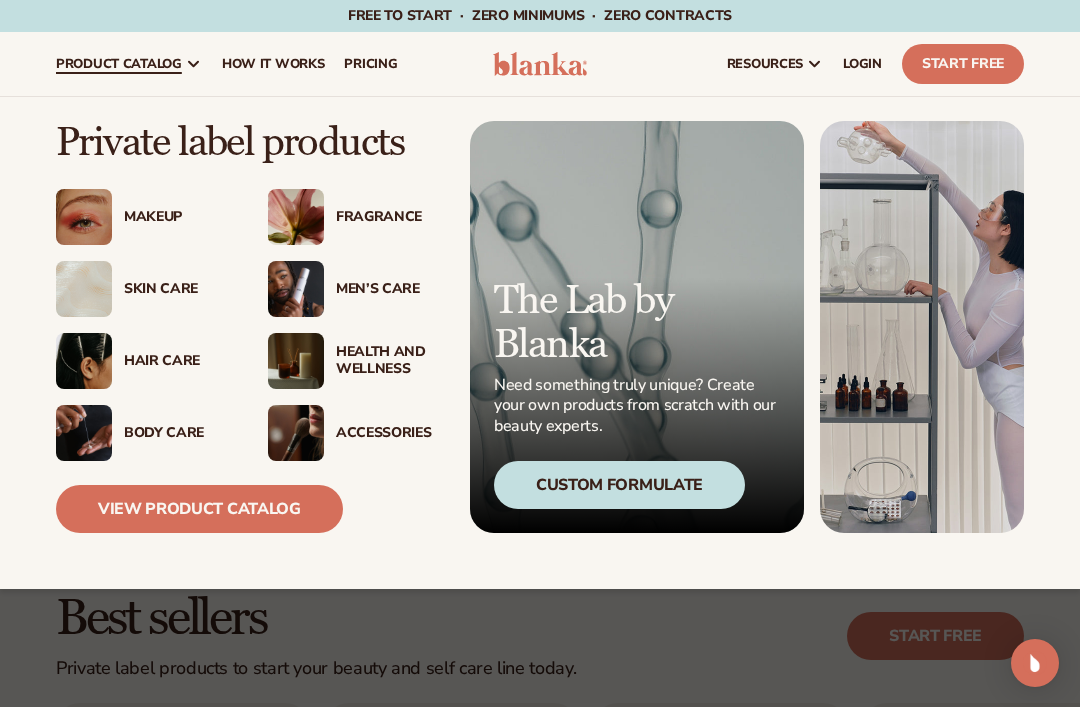 click on "View Product Catalog" at bounding box center [199, 509] 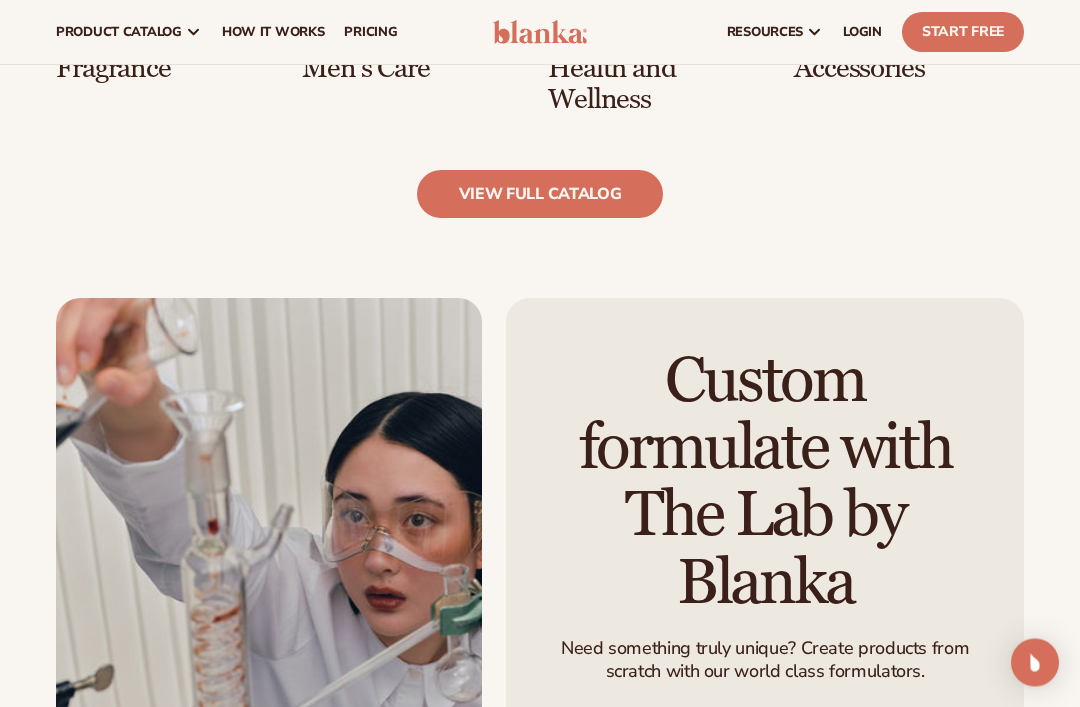 scroll, scrollTop: 2049, scrollLeft: 0, axis: vertical 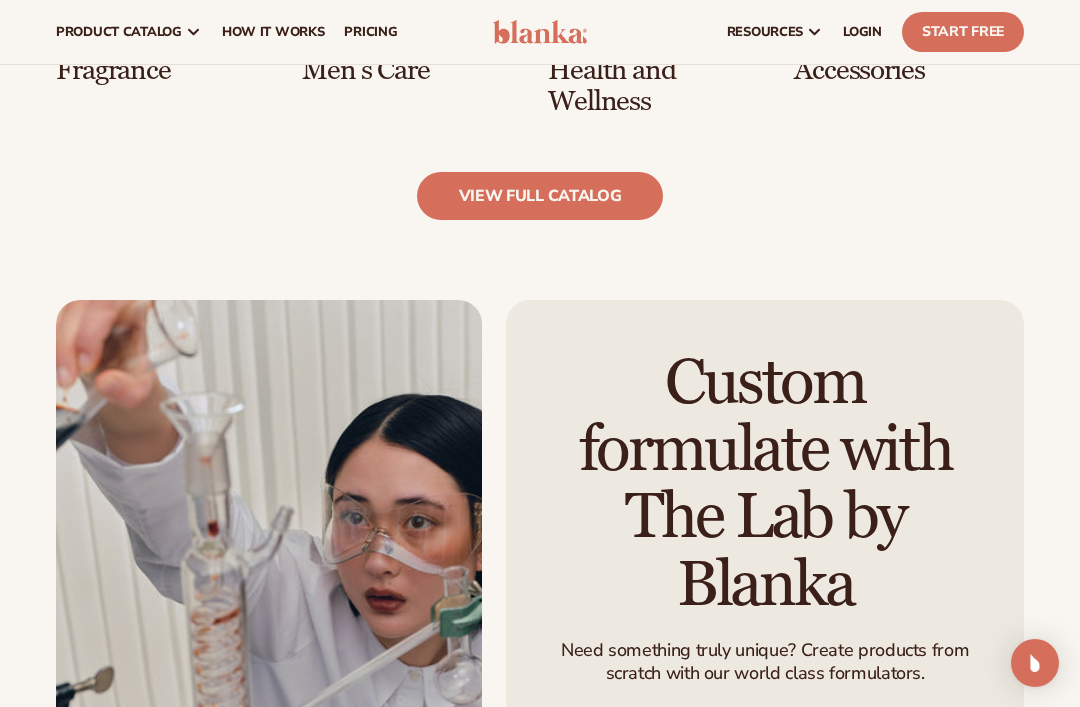 click on "view full catalog" at bounding box center (540, 196) 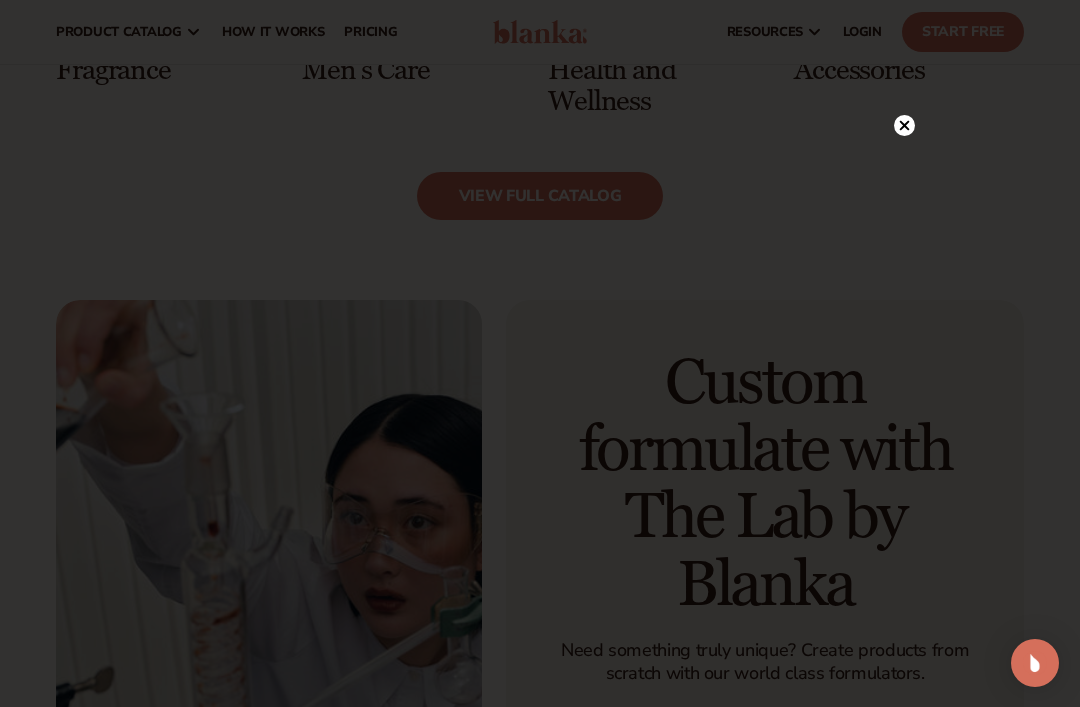 click 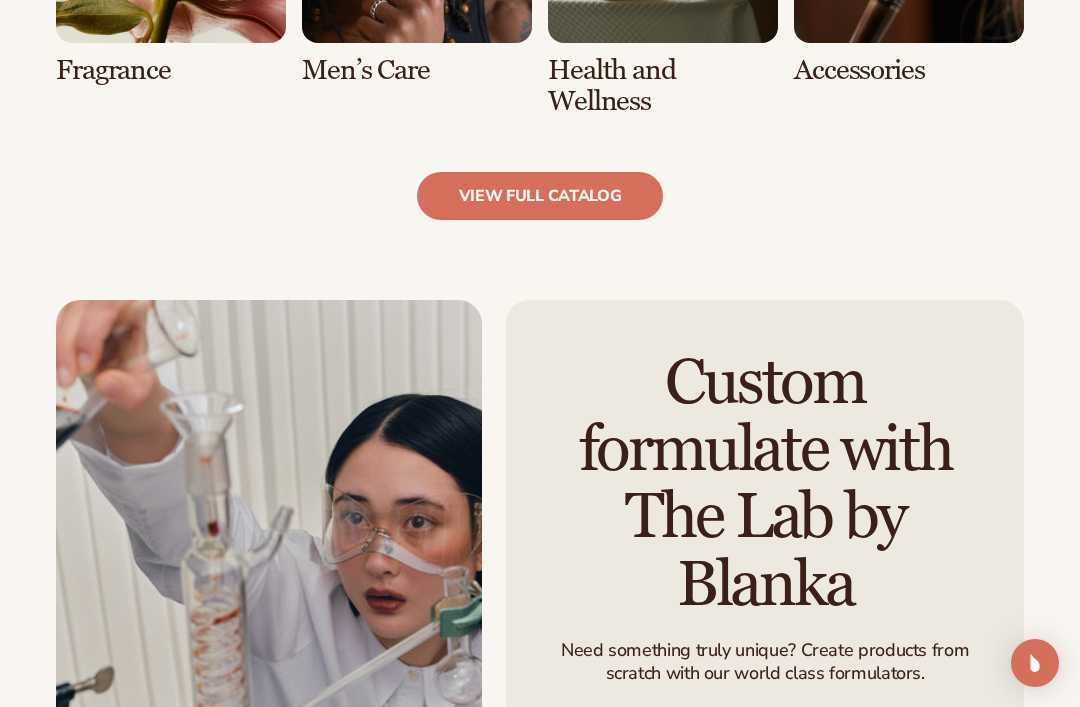 scroll, scrollTop: 2068, scrollLeft: 0, axis: vertical 